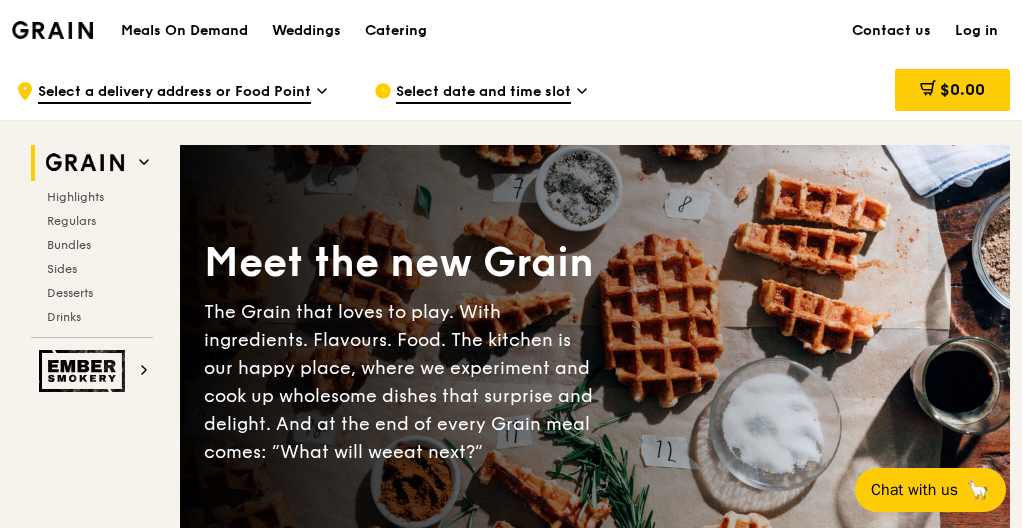 scroll, scrollTop: 0, scrollLeft: 0, axis: both 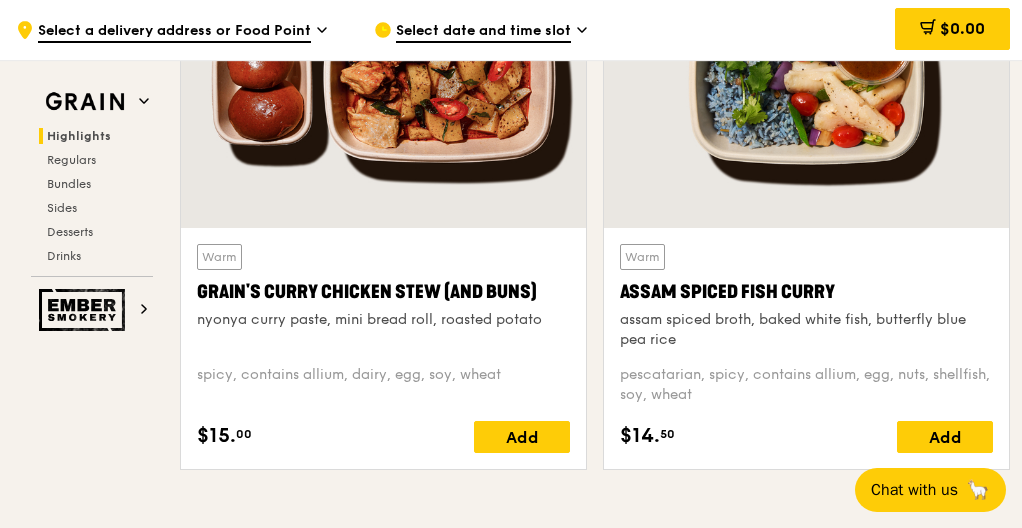 click on "Grain
Highlights
Regulars
Bundles
Sides
Desserts
Drinks
Ember Smokery
Meet the new Grain The Grain that loves to play. With ingredients. Flavours. Food. The kitchen is our happy place, where we experiment and cook up wholesome dishes that surprise and delight. And at the end of every Grain meal comes: “What will we  eat next?”
Highlights
Weekly rotating dishes inspired by flavours from around the world.
Warm
Grain's Curry Chicken Stew (and buns)
nyonya curry paste, mini bread roll, roasted potato
spicy, contains allium, dairy, egg, soy, wheat
$15.
00
Add
Warm
Assam Spiced Fish Curry
assam spiced broth, baked white fish, butterfly blue pea rice
pescatarian, spicy, contains allium, egg, nuts, shellfish, soy, wheat
$14.
50
Add
$6." at bounding box center [511, 3343] 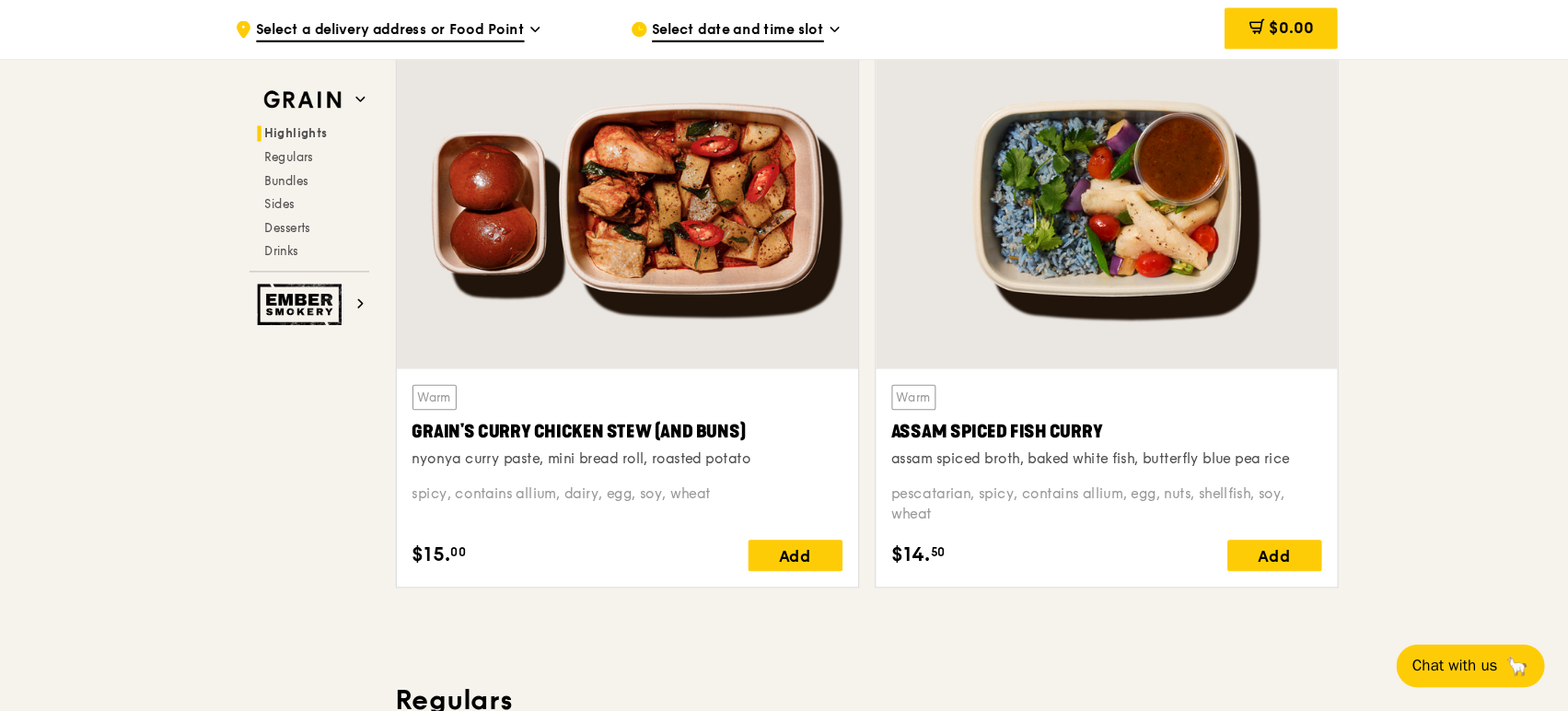scroll, scrollTop: 644, scrollLeft: 0, axis: vertical 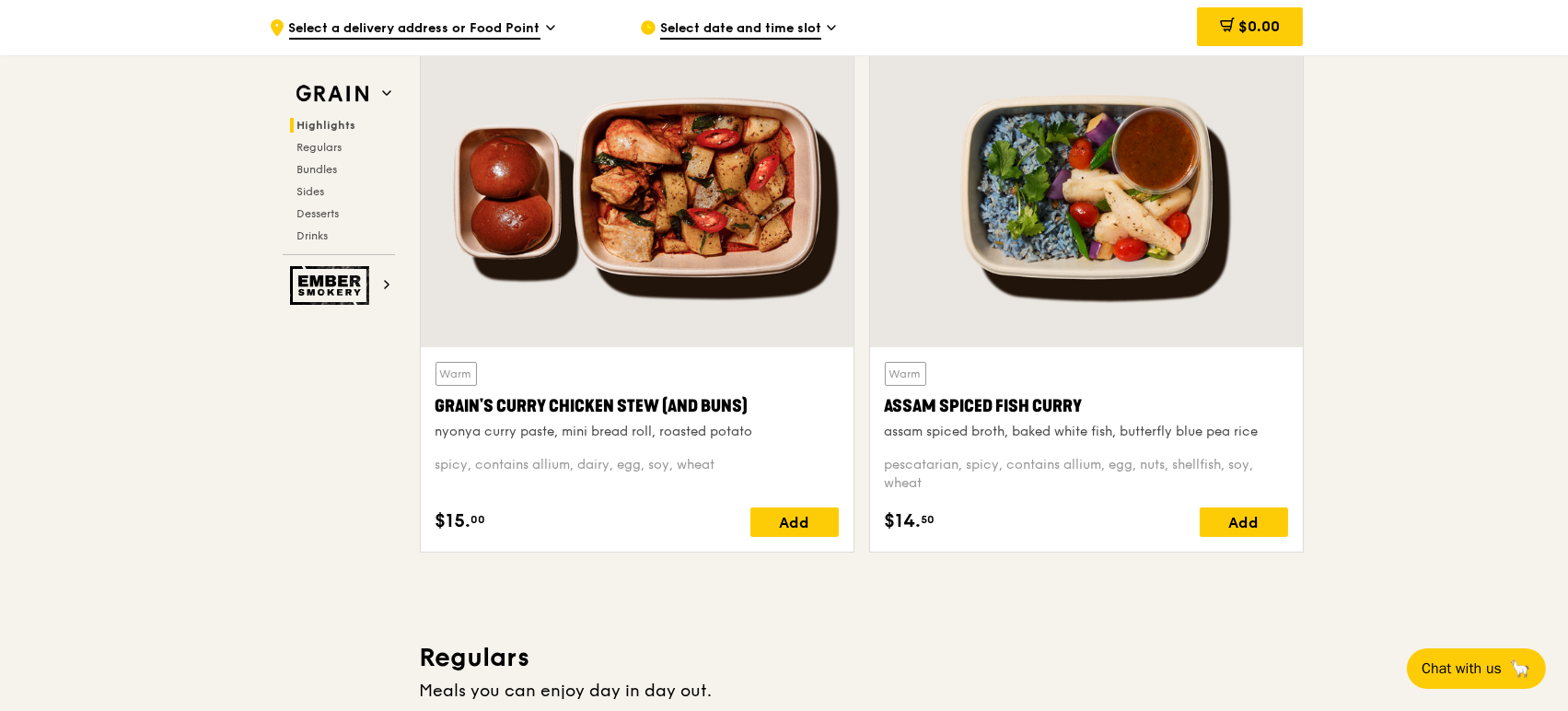 drag, startPoint x: 1049, startPoint y: 3, endPoint x: 789, endPoint y: 664, distance: 710.29642 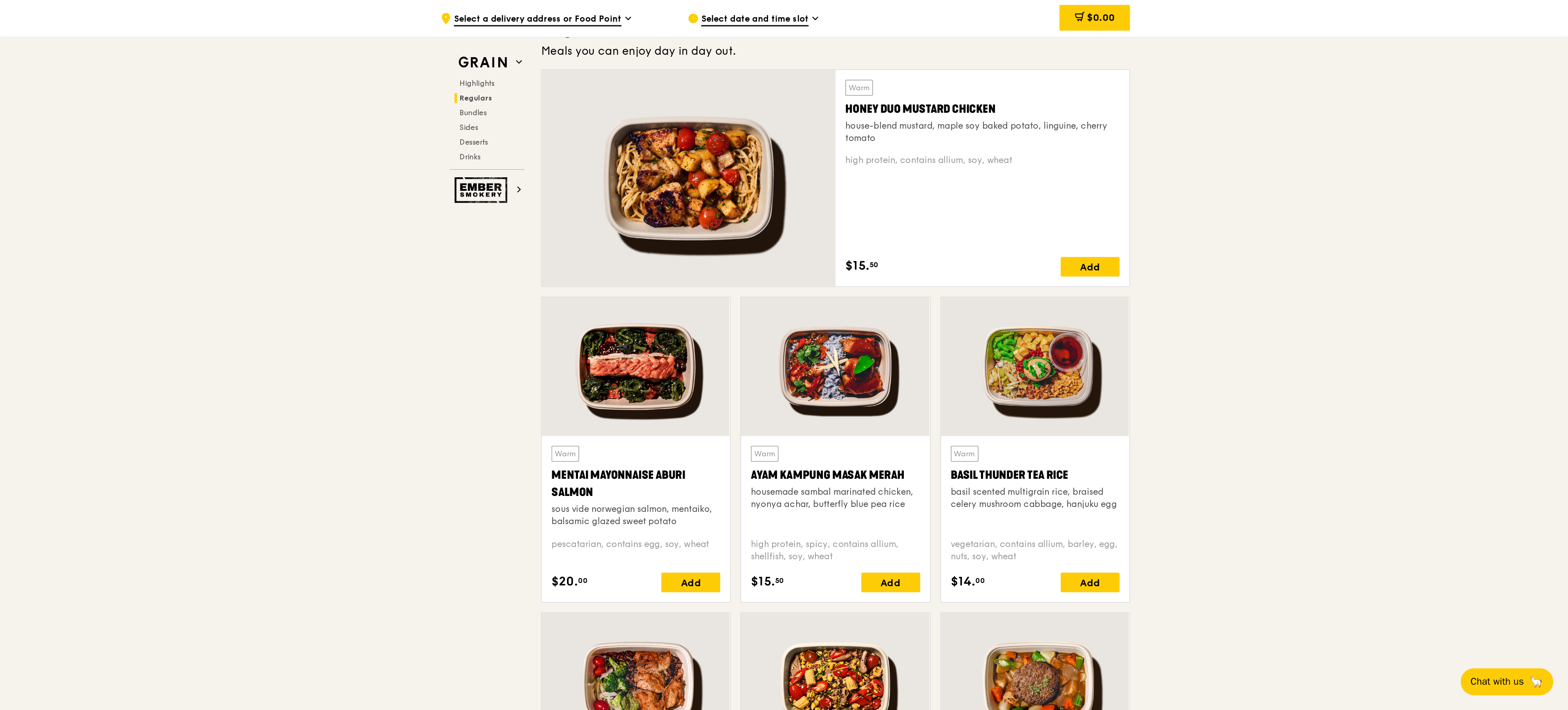 scroll, scrollTop: 558, scrollLeft: 0, axis: vertical 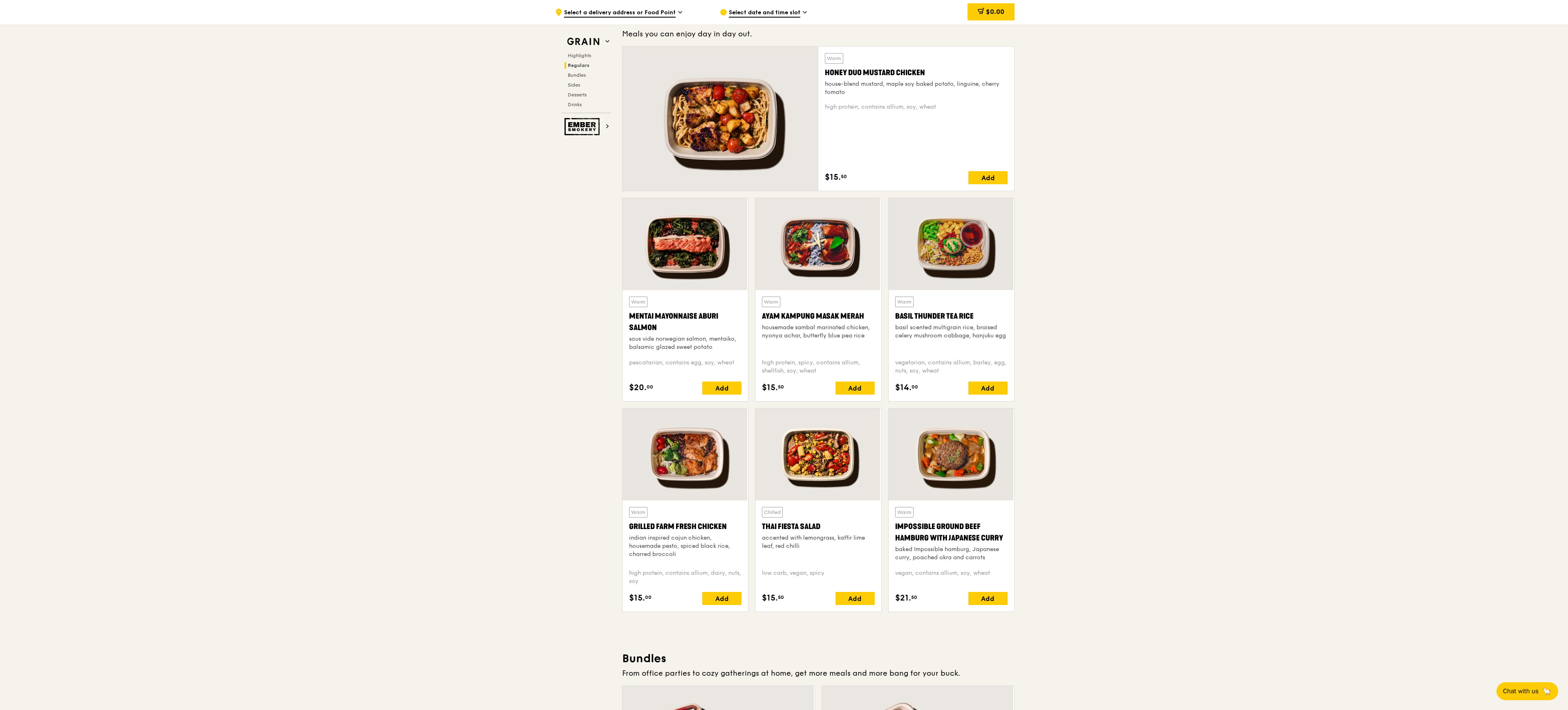drag, startPoint x: 616, startPoint y: 2, endPoint x: 1109, endPoint y: 384, distance: 623.677 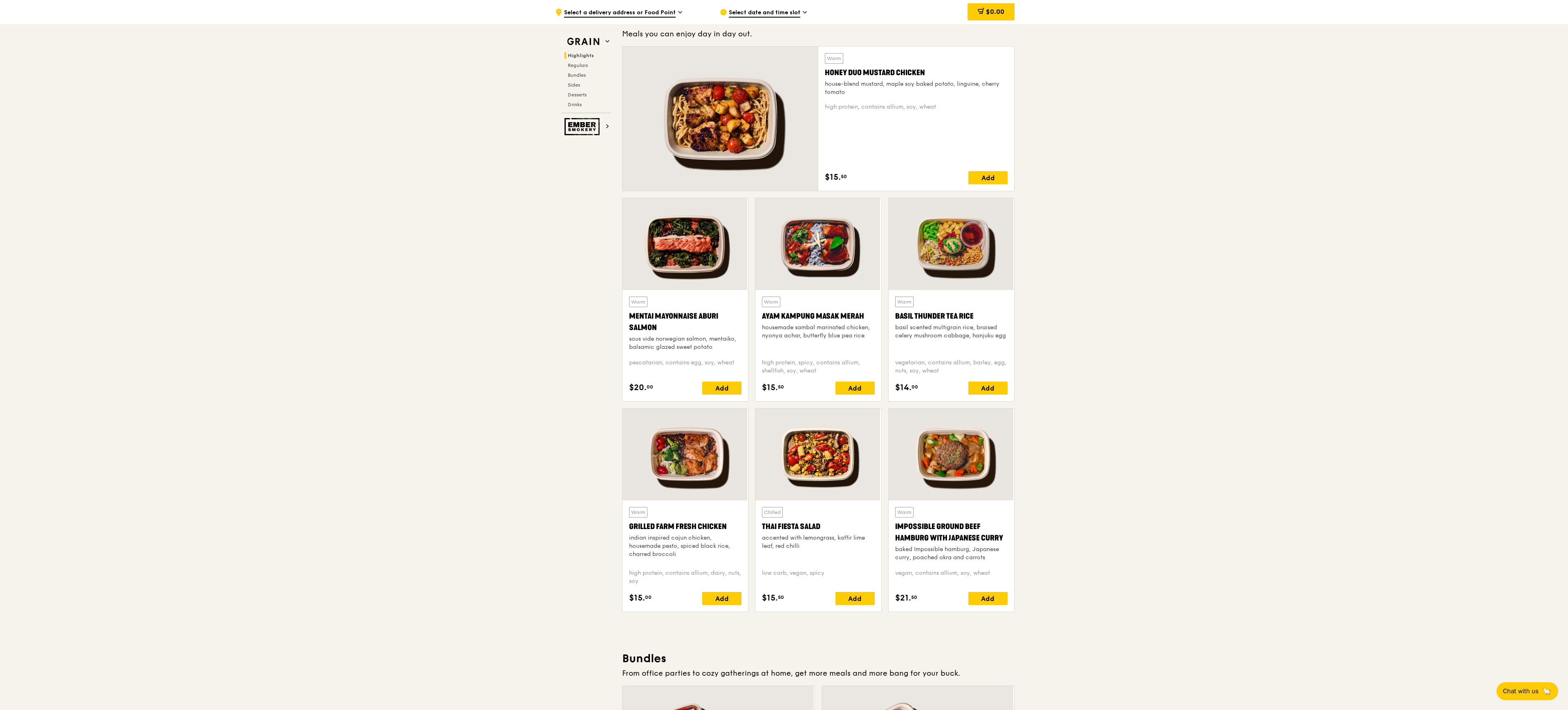 scroll, scrollTop: 435, scrollLeft: 0, axis: vertical 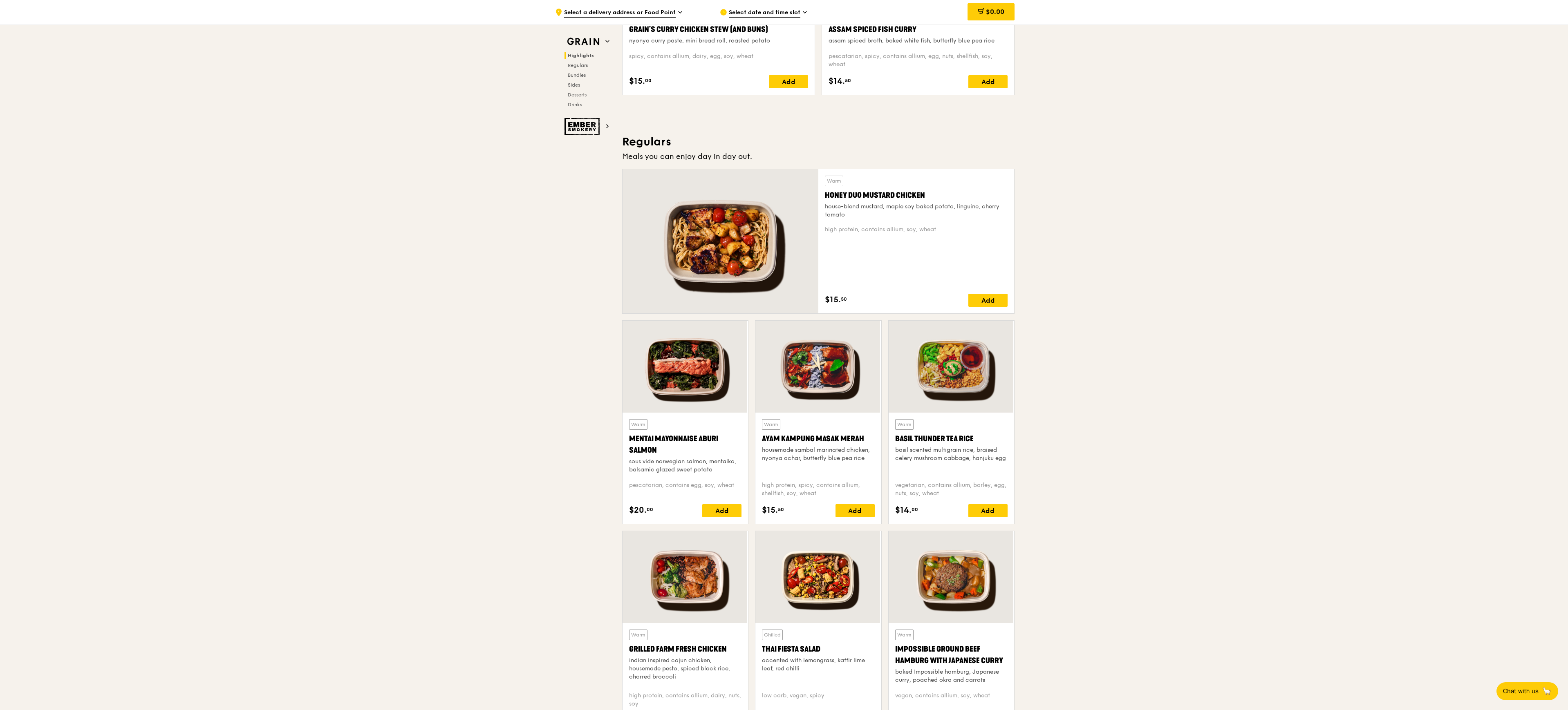 click on ".cls-1 {
fill: none;
stroke: #fff;
stroke-linecap: round;
stroke-linejoin: round;
stroke-width: 1.5px;
}
.cls-2 {
fill: #fecc07;
}
.cls-2, .cls-3 {
stroke-width: 0px;
}
.cls-3 {
fill: #fff;
fill-rule: evenodd;
}
Select a delivery address or Food Point
Select date and time slot
$0.00
Grain
Highlights
Regulars
Bundles
Sides
Desserts
Drinks
Ember Smokery
Meet the new Grain The Grain that loves to play. With ingredients. Flavours. Food. The kitchen is our happy place, where we experiment and cook up wholesome dishes that surprise and delight. And at the end of every Grain meal comes: “What will we  eat next?”
Highlights
Warm
$15." at bounding box center (784, 1313) 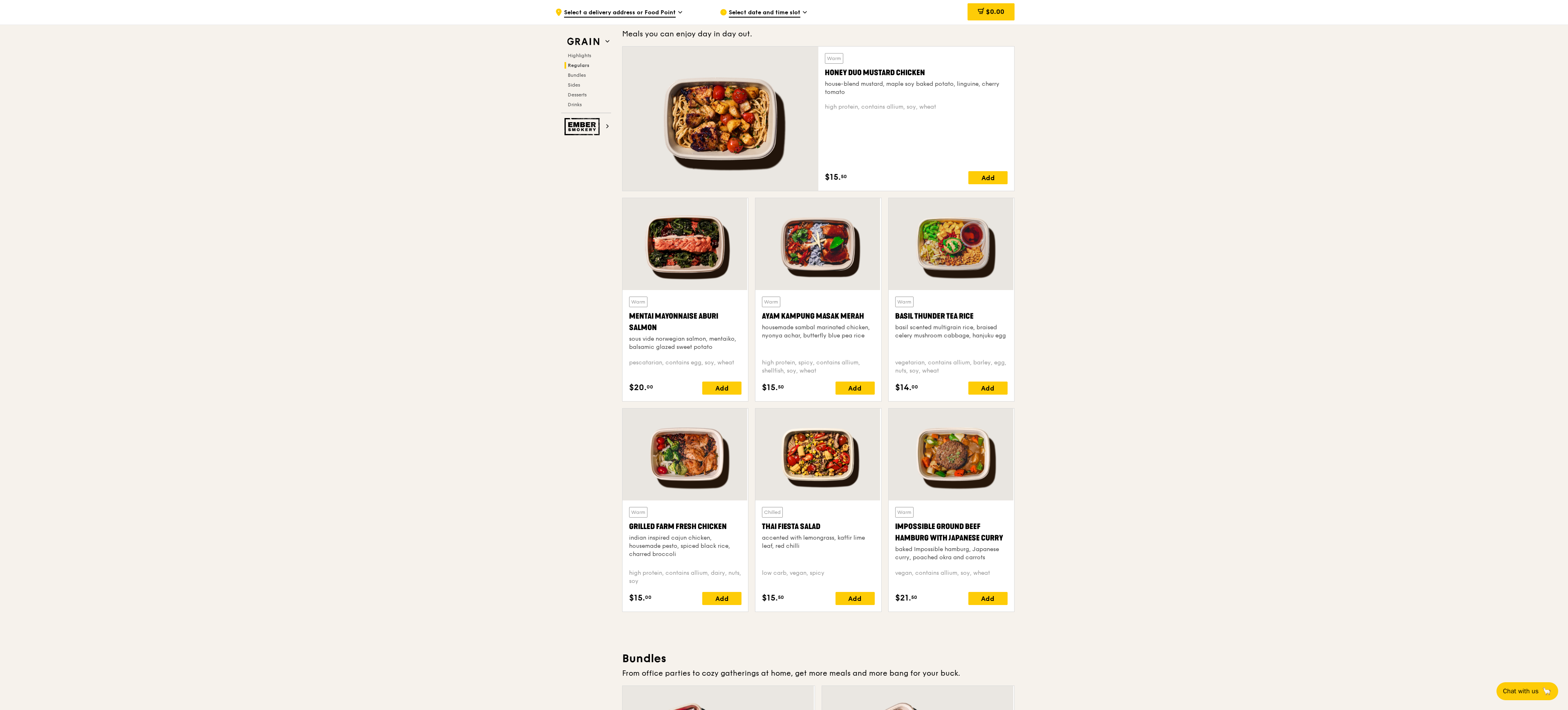 drag, startPoint x: 1203, startPoint y: 289, endPoint x: 1203, endPoint y: 276, distance: 13 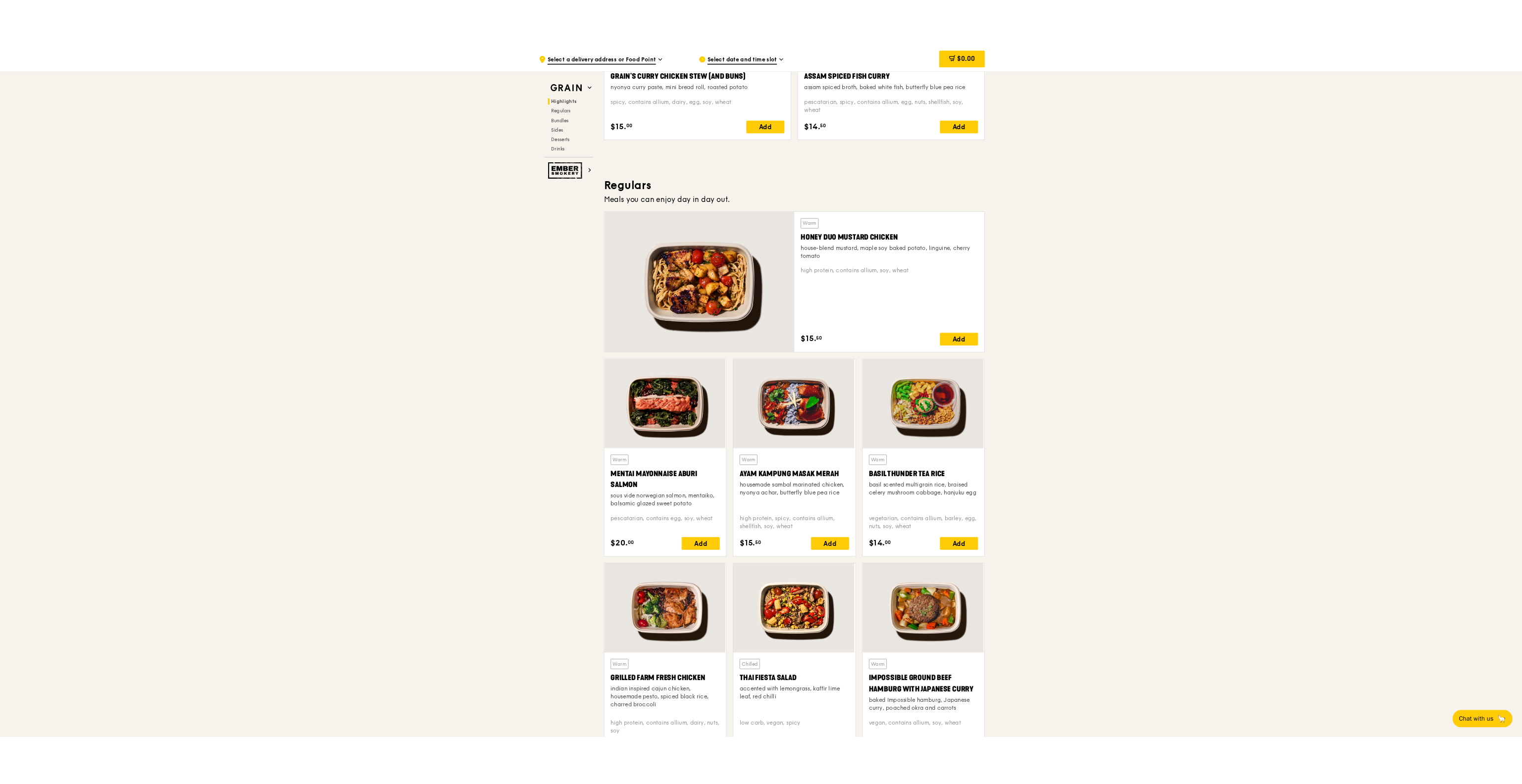 scroll, scrollTop: 676, scrollLeft: 0, axis: vertical 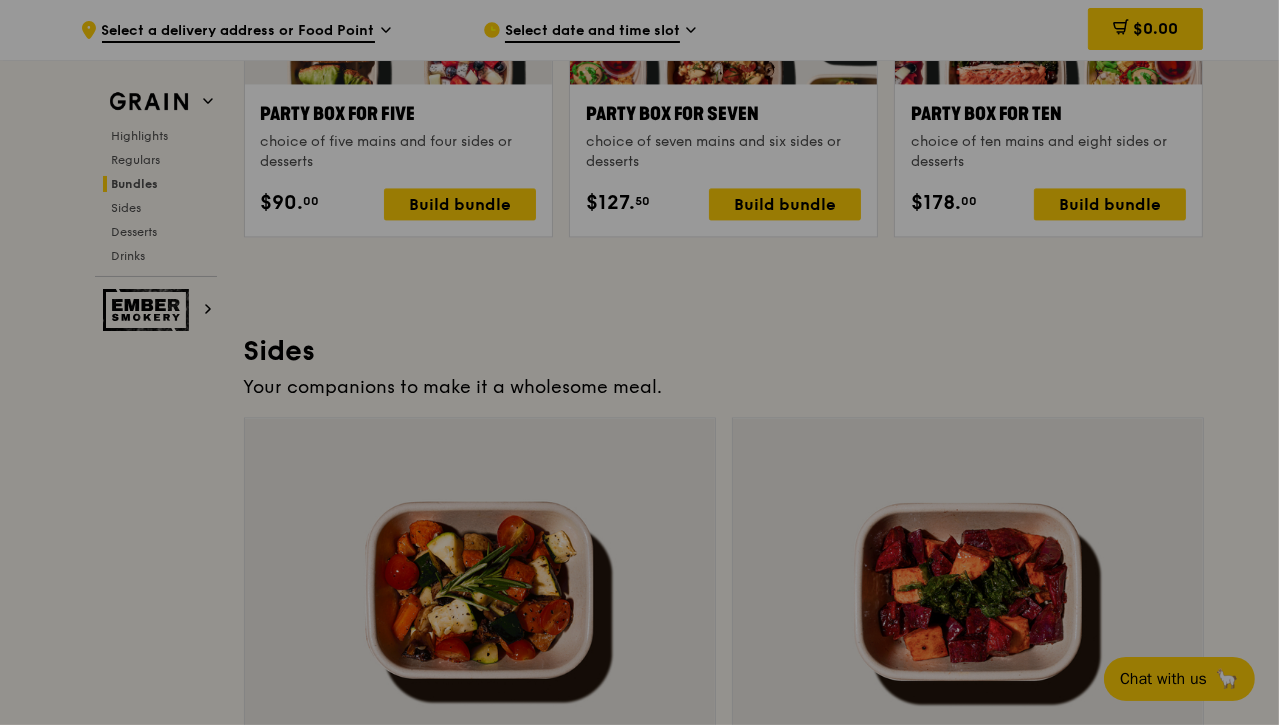 drag, startPoint x: 2710, startPoint y: 15, endPoint x: 725, endPoint y: 392, distance: 2020.4836 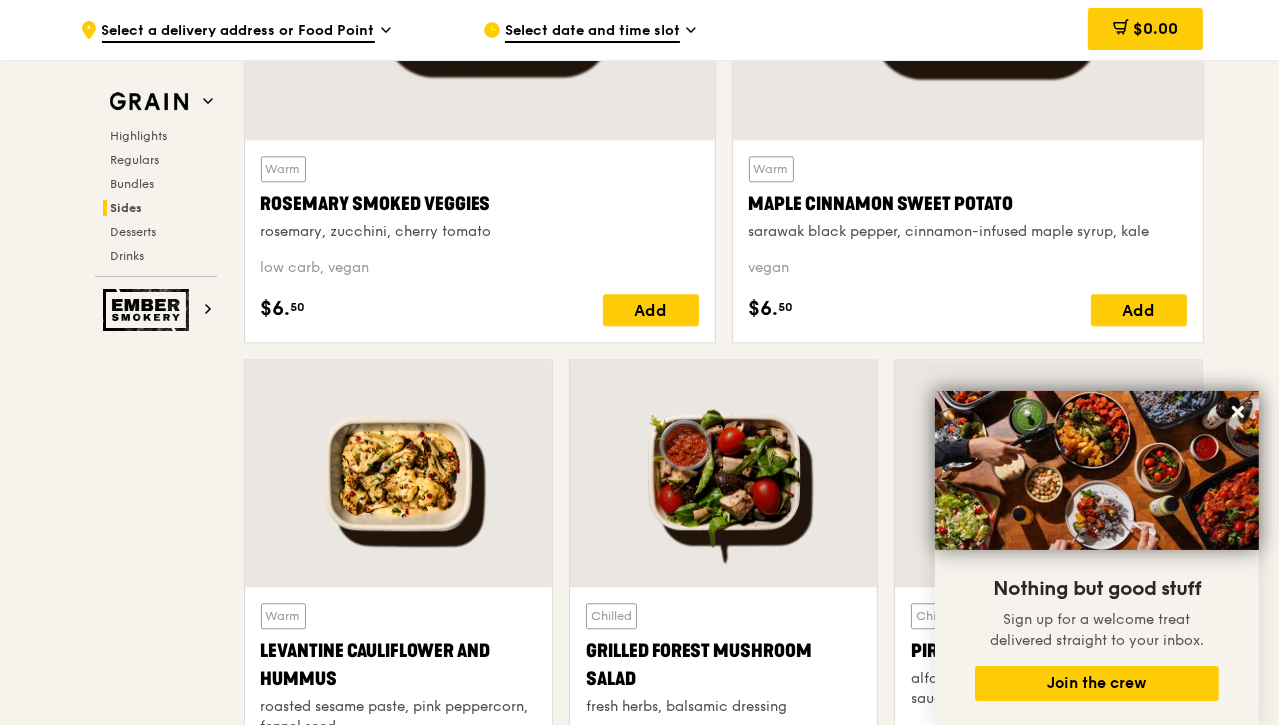 scroll, scrollTop: 4952, scrollLeft: 0, axis: vertical 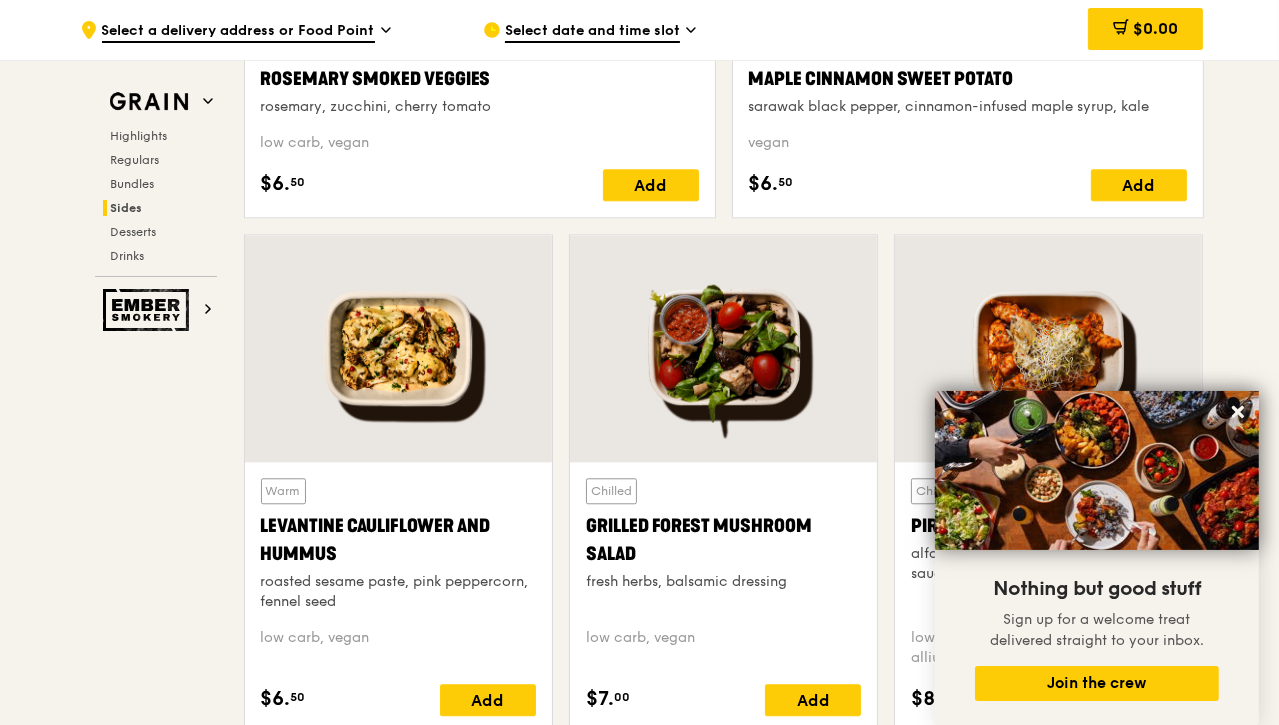 click 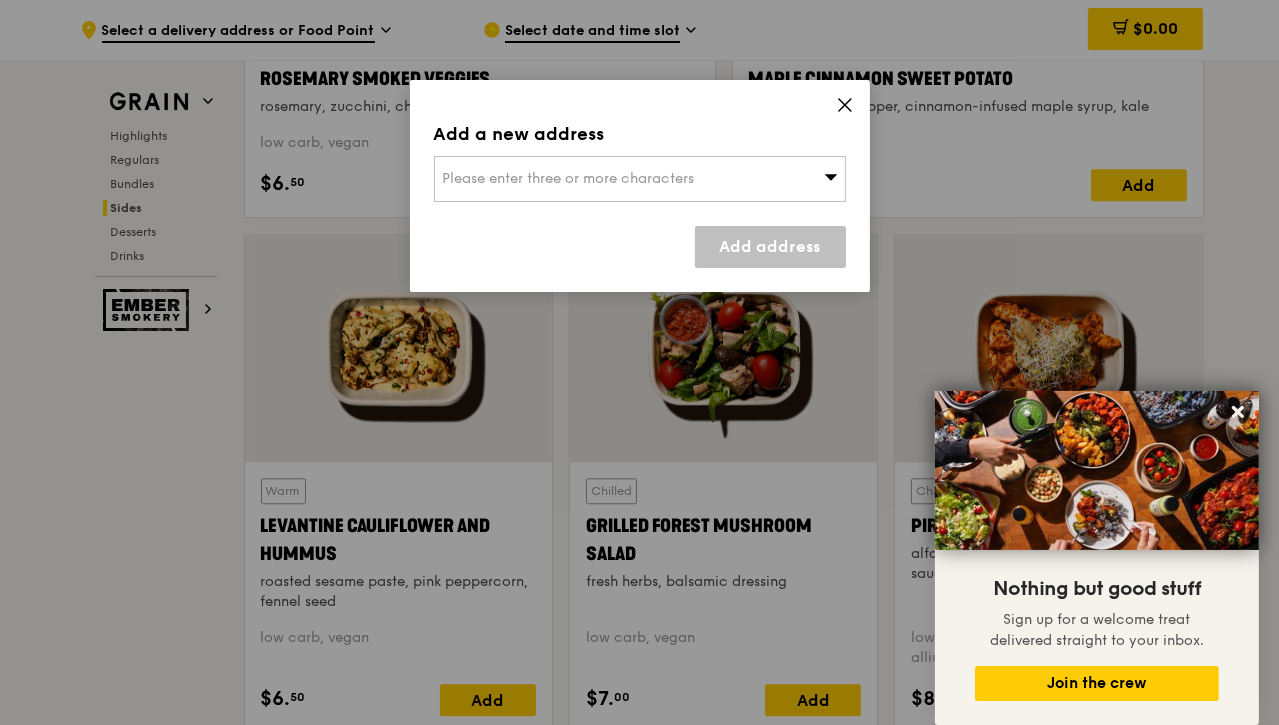 click 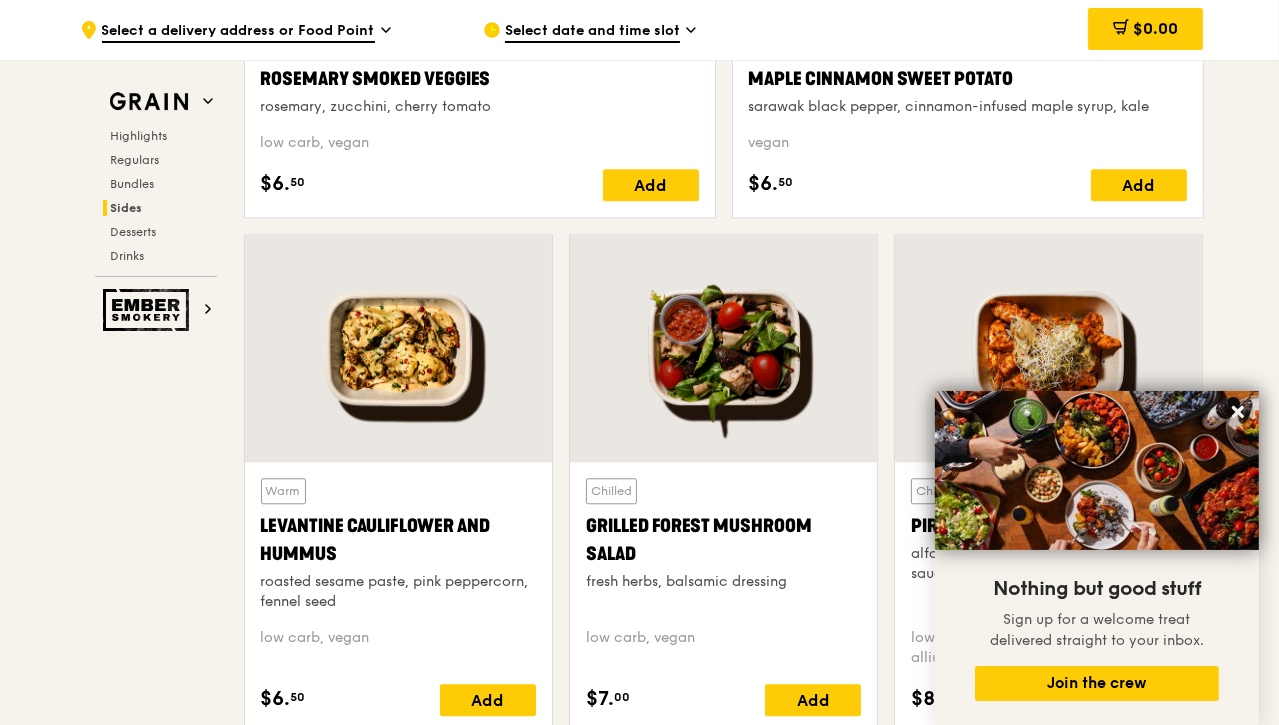 click 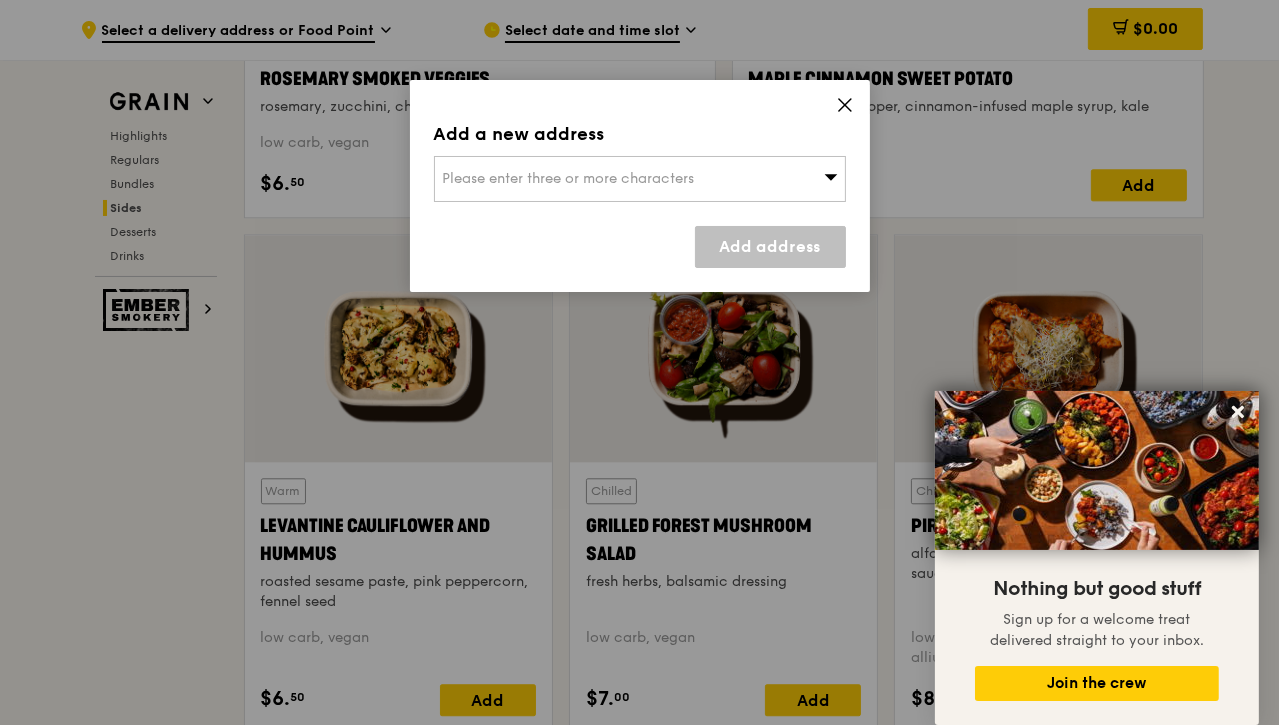 click 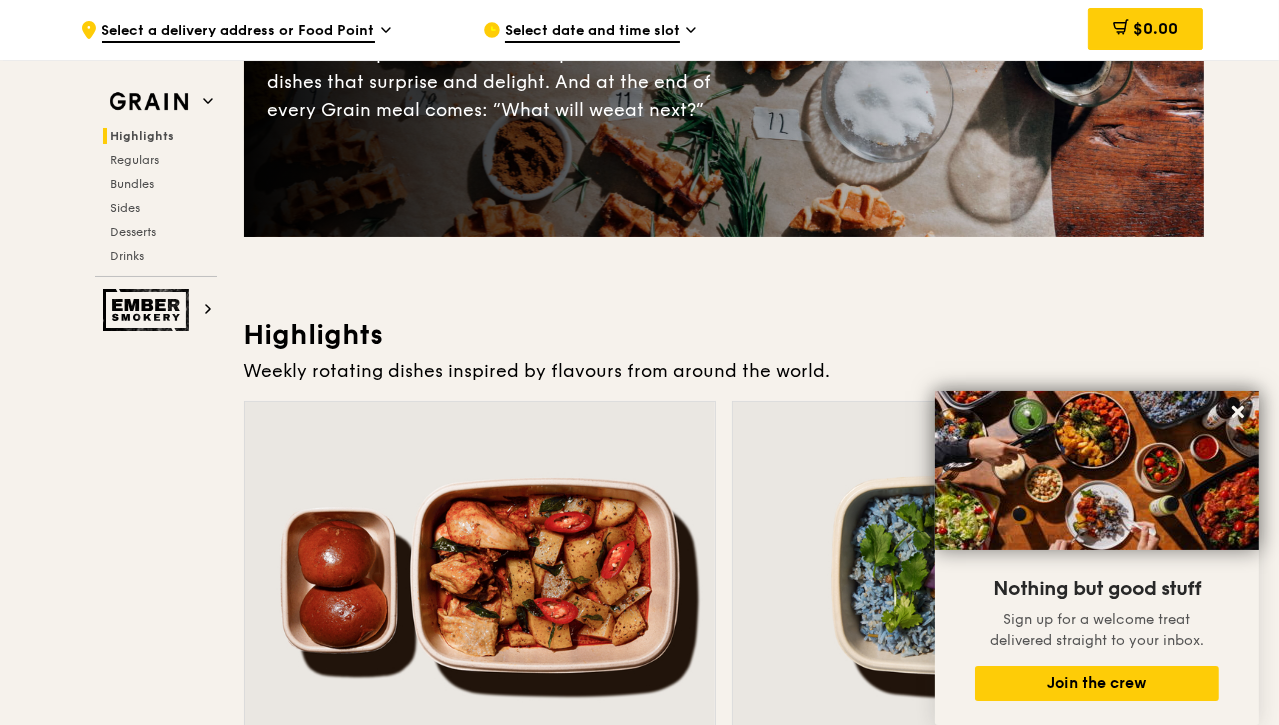 scroll, scrollTop: 0, scrollLeft: 0, axis: both 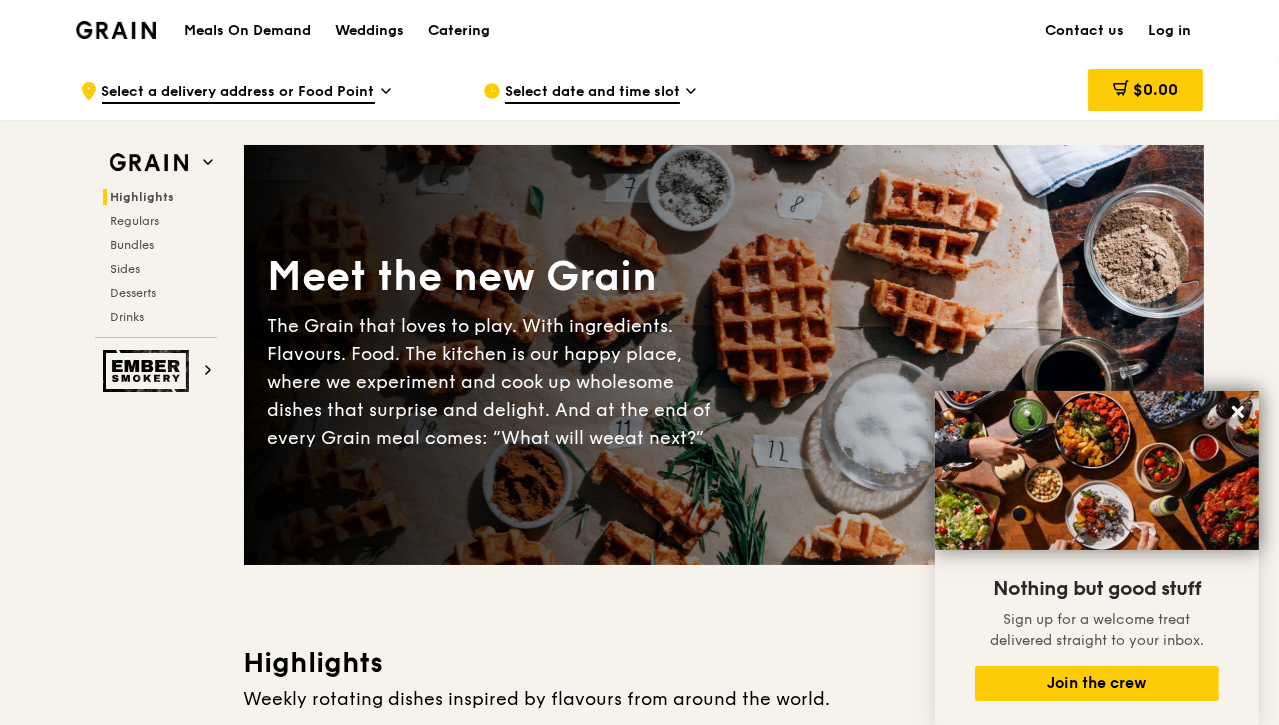 click on "Catering" at bounding box center [459, 31] 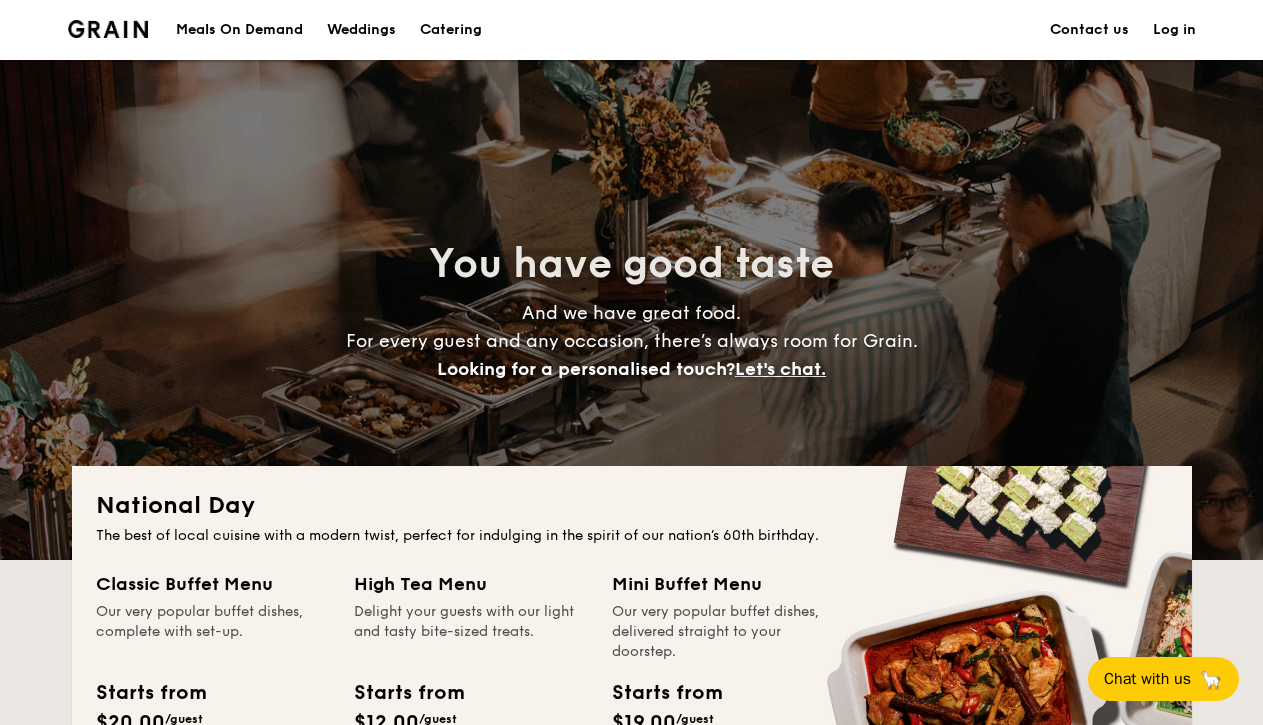 scroll, scrollTop: 0, scrollLeft: 0, axis: both 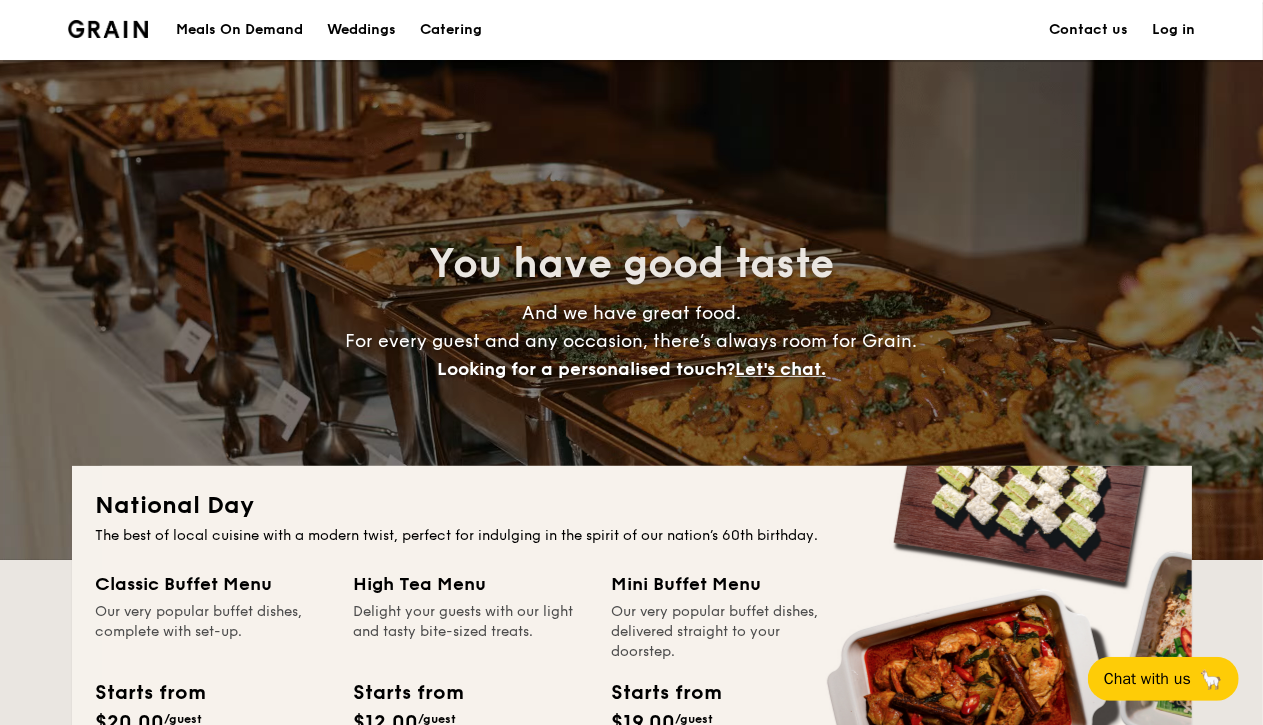 click on "Meals On Demand" at bounding box center (239, 30) 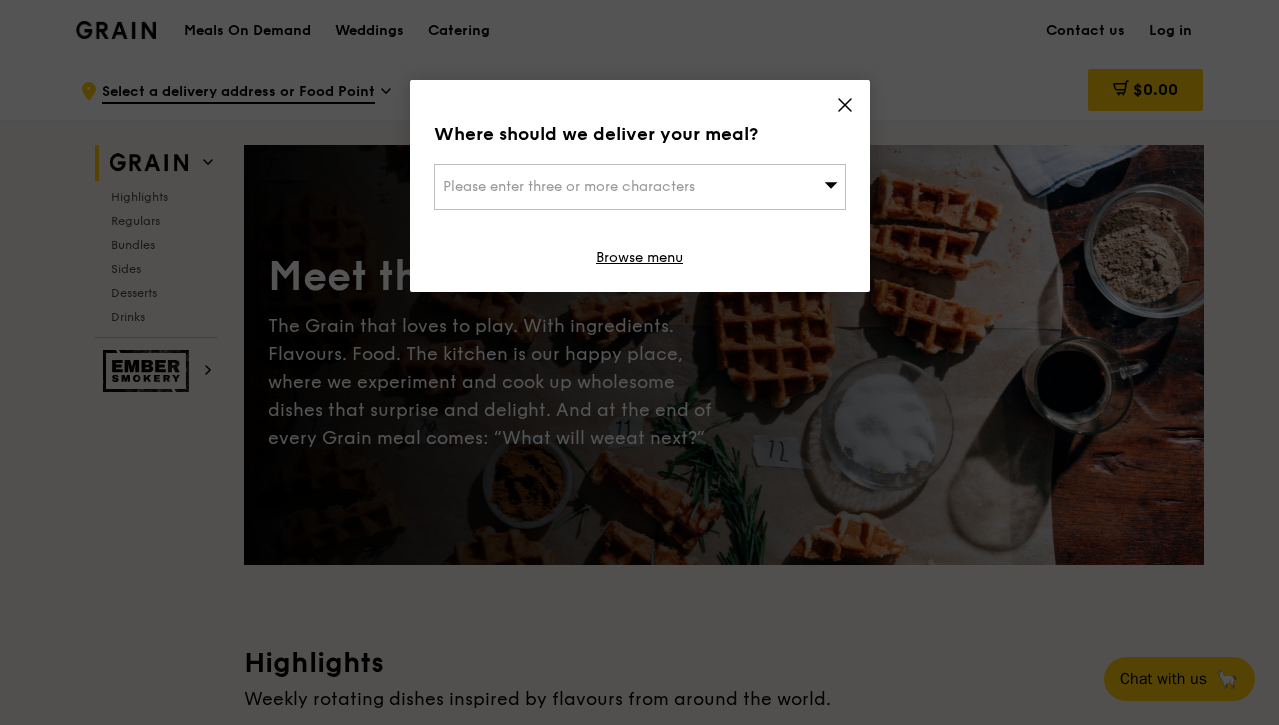 scroll, scrollTop: 0, scrollLeft: 0, axis: both 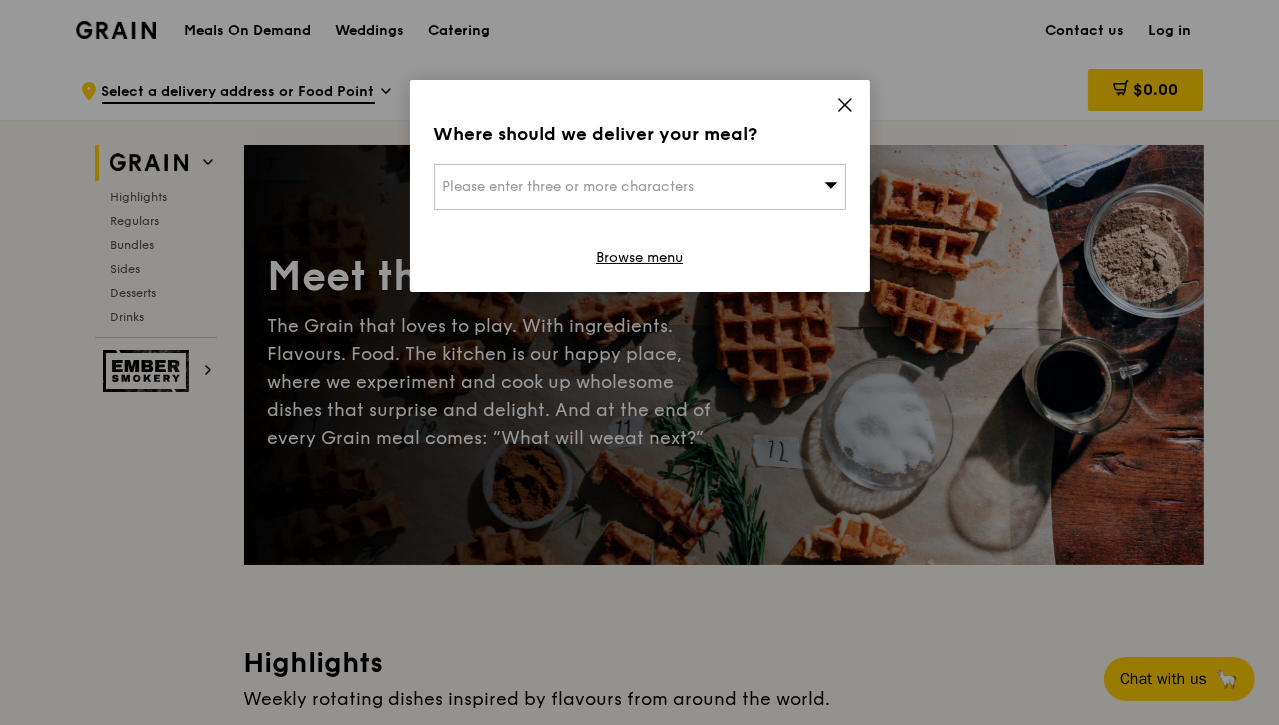 click 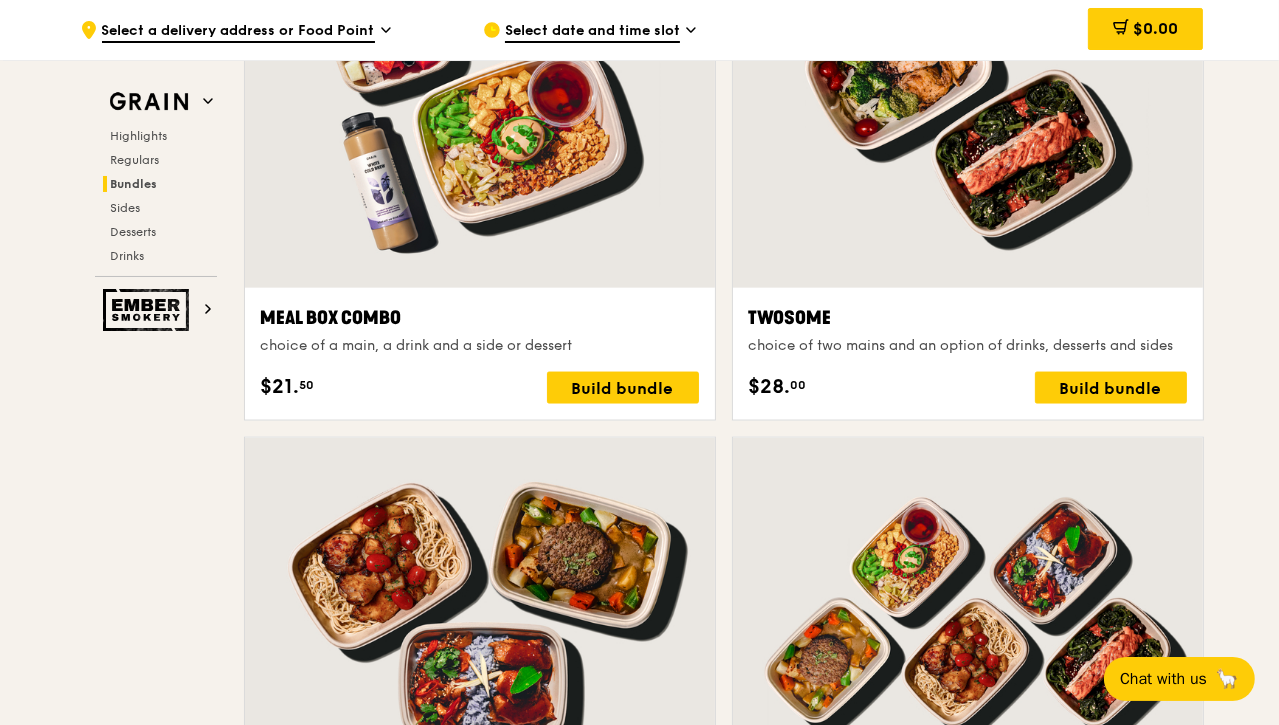 scroll, scrollTop: 2855, scrollLeft: 0, axis: vertical 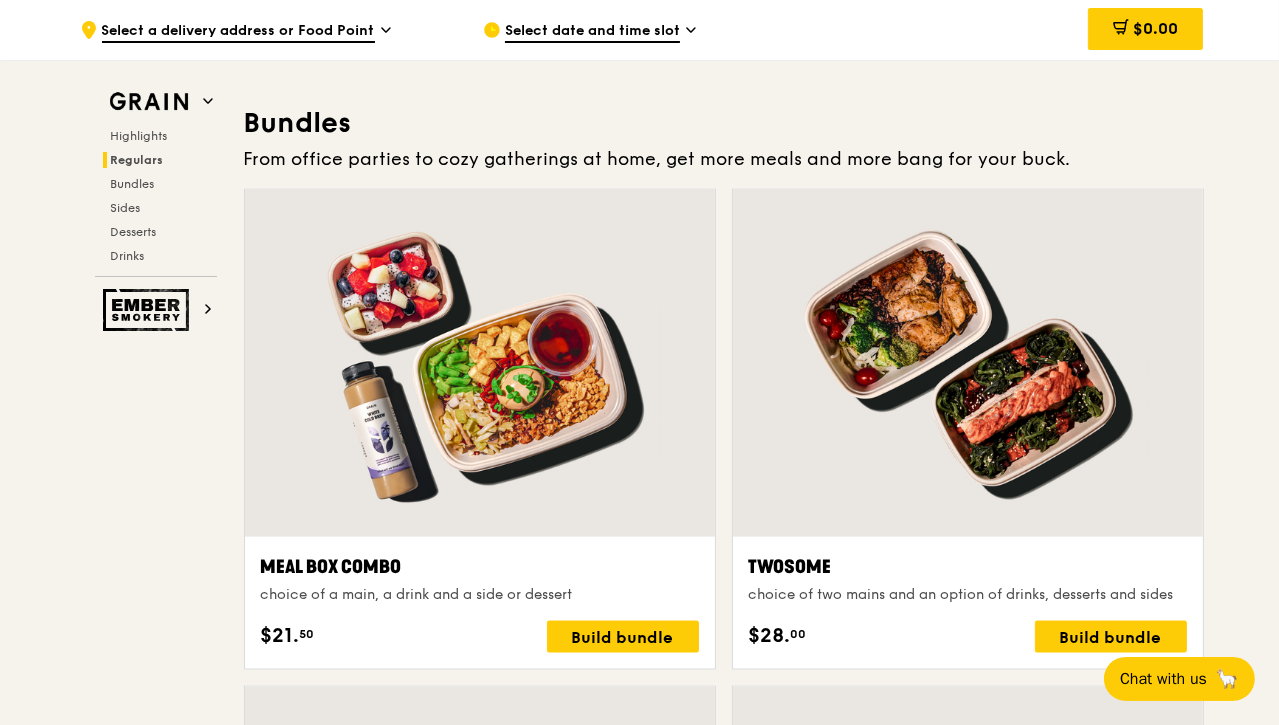 click 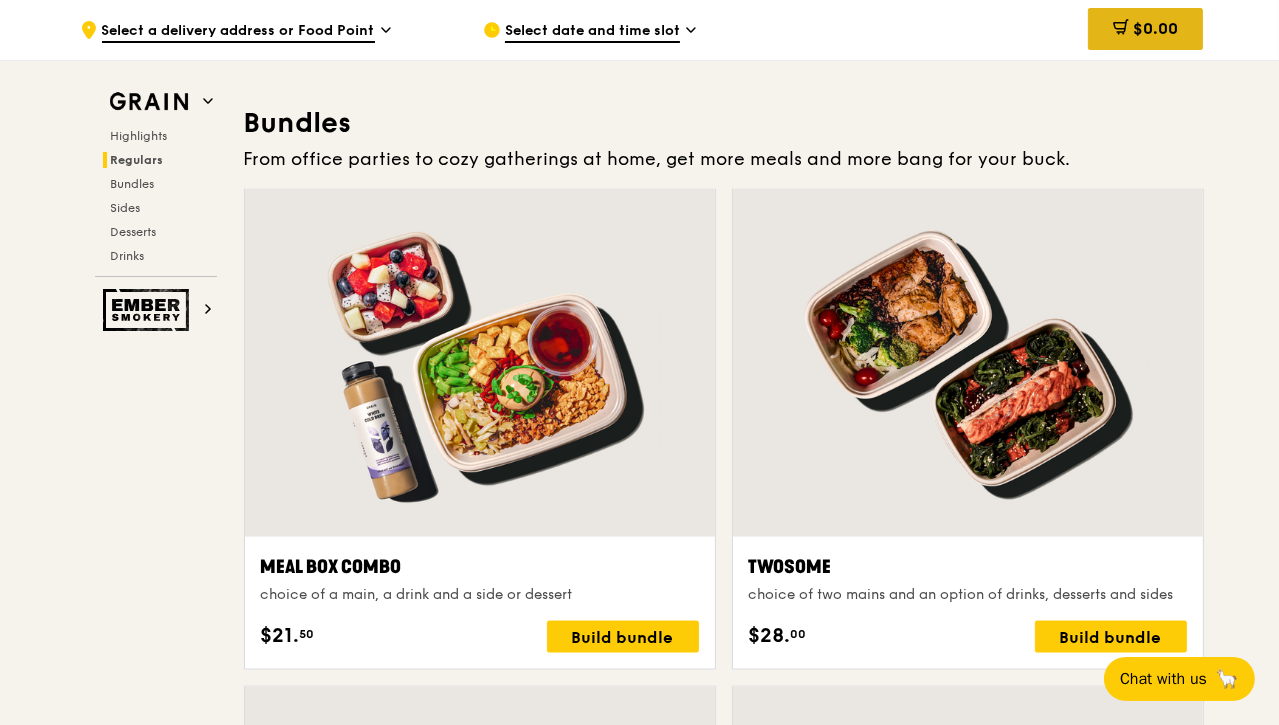 click 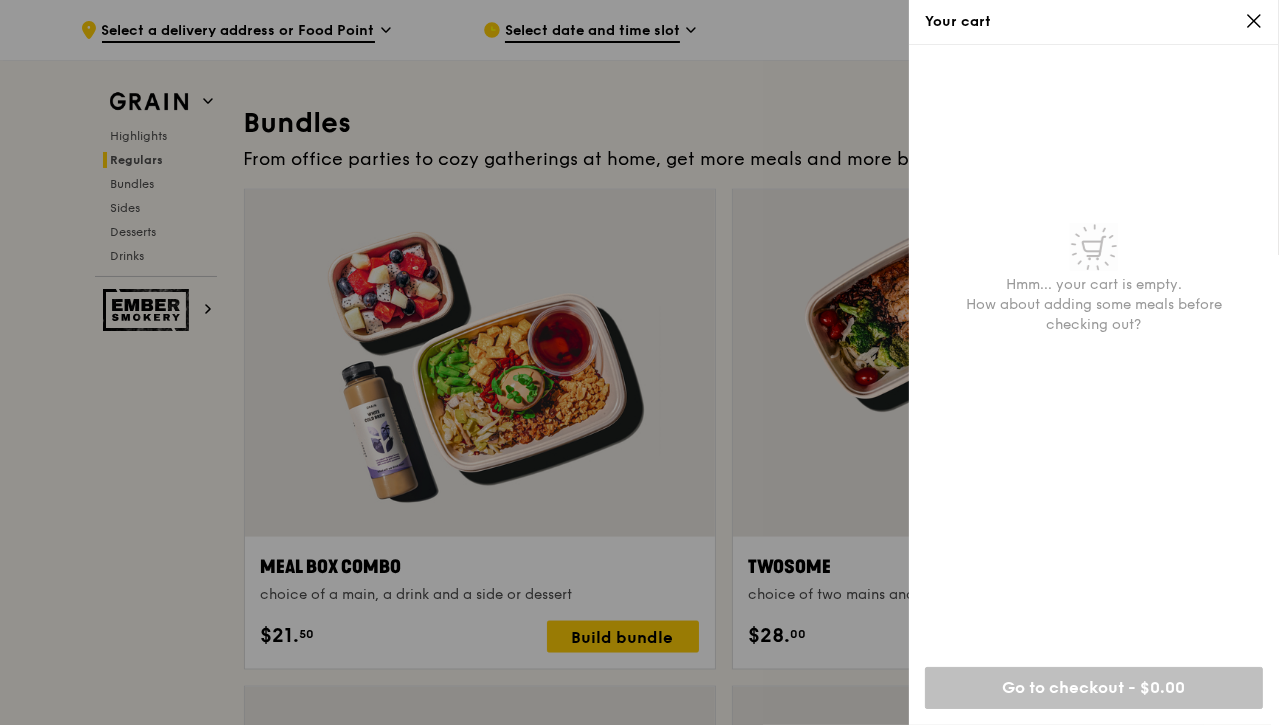 click 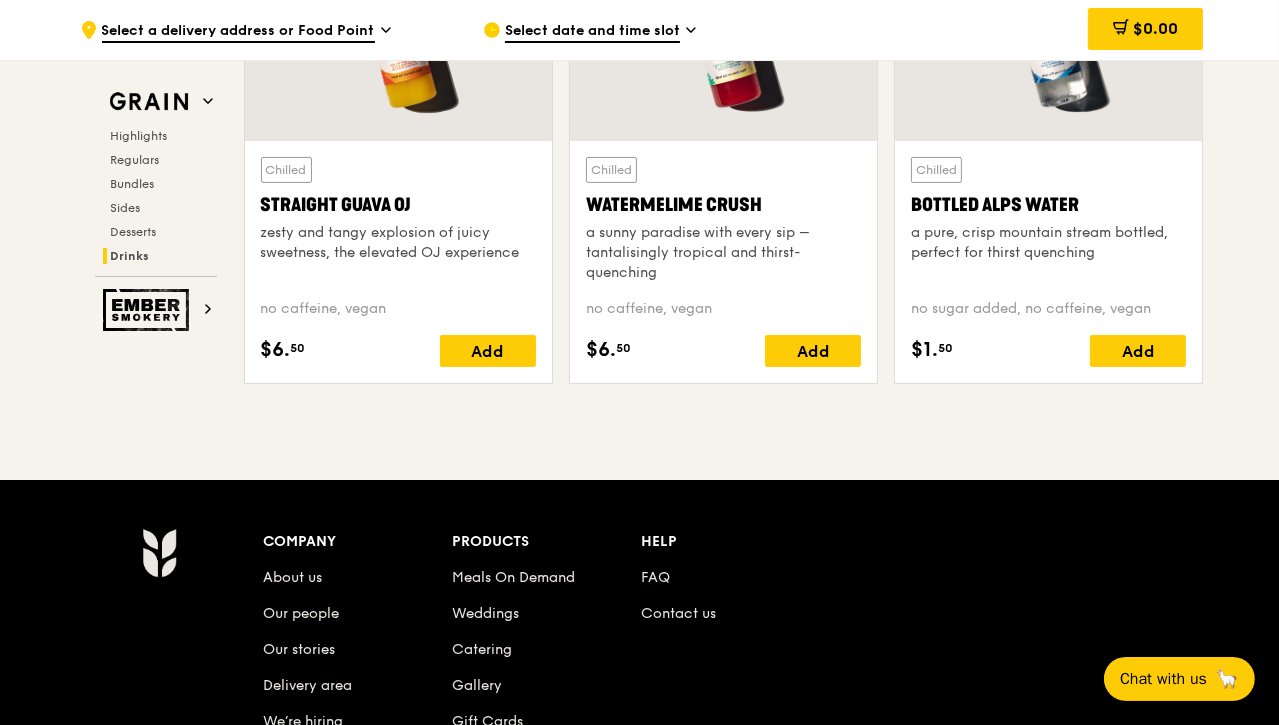 scroll, scrollTop: 8230, scrollLeft: 0, axis: vertical 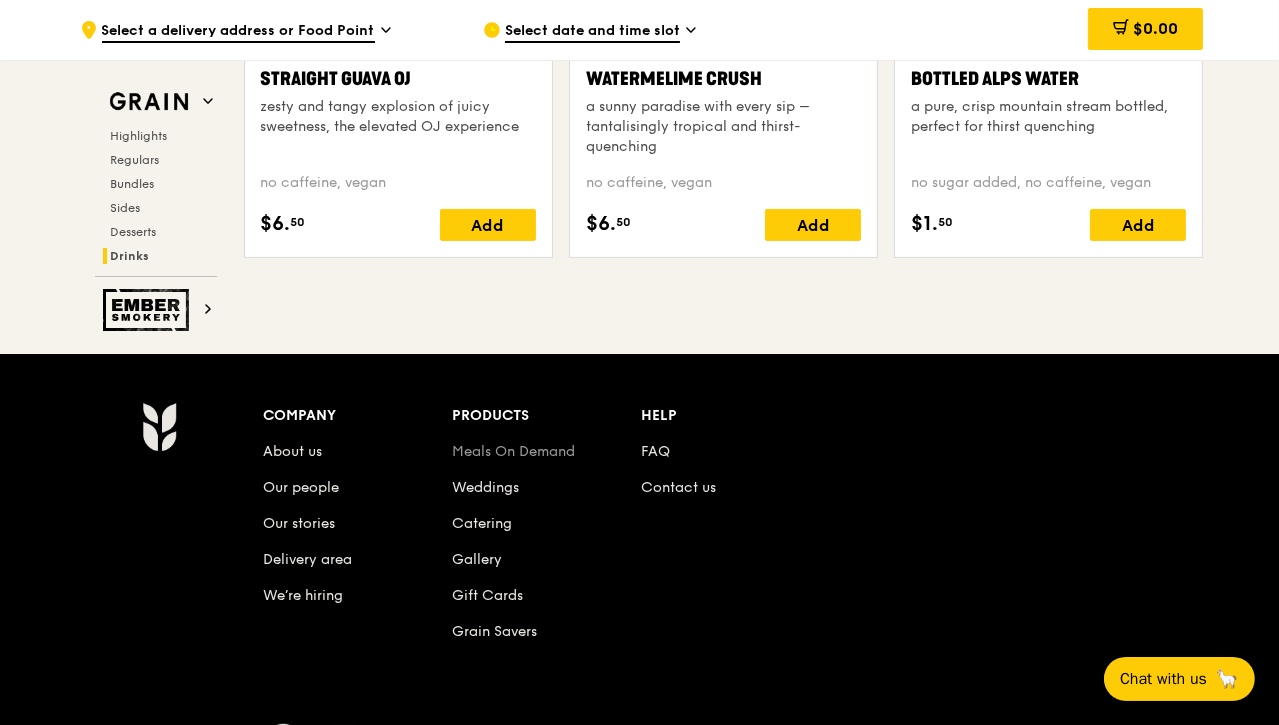 click on "Meals On Demand" at bounding box center [513, 451] 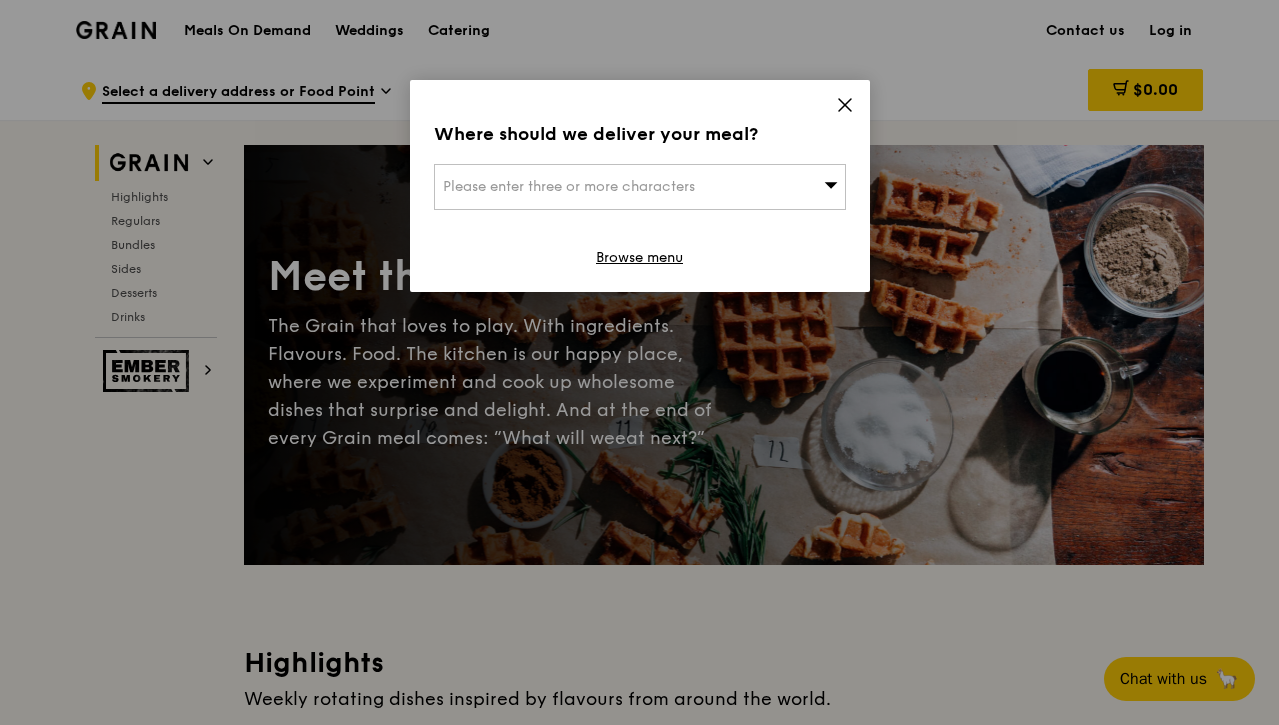 scroll, scrollTop: 0, scrollLeft: 0, axis: both 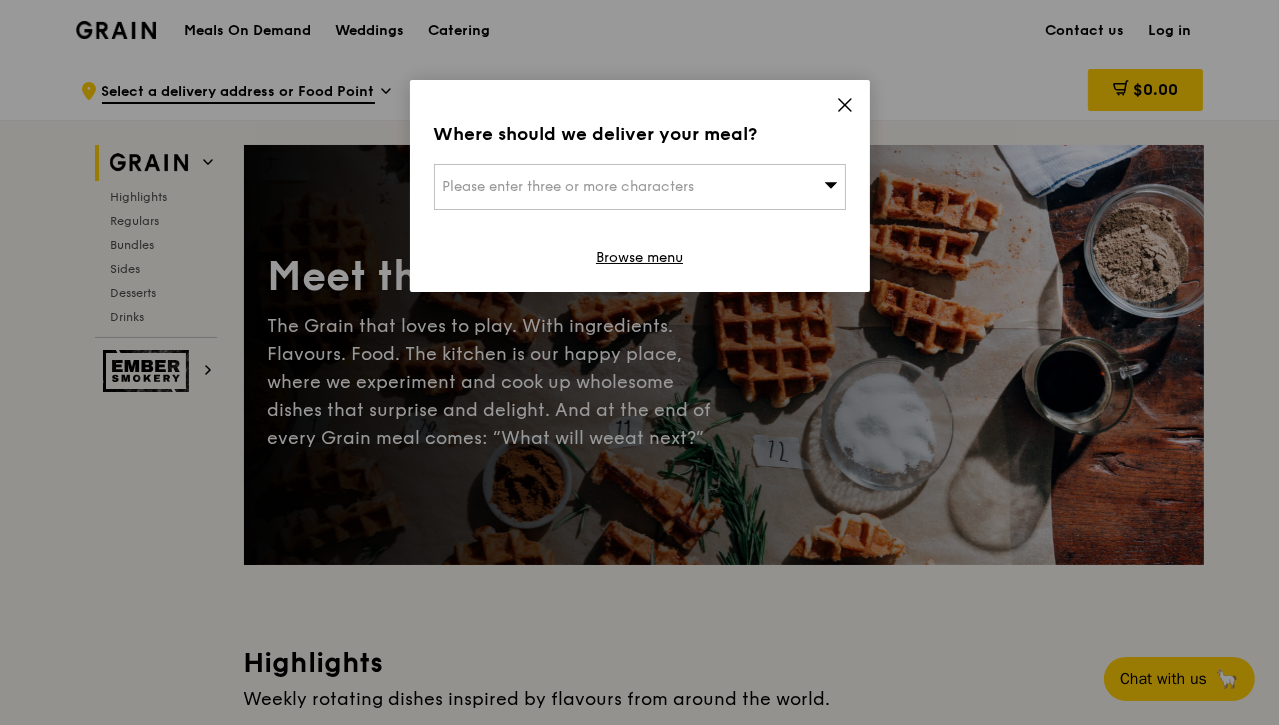 click 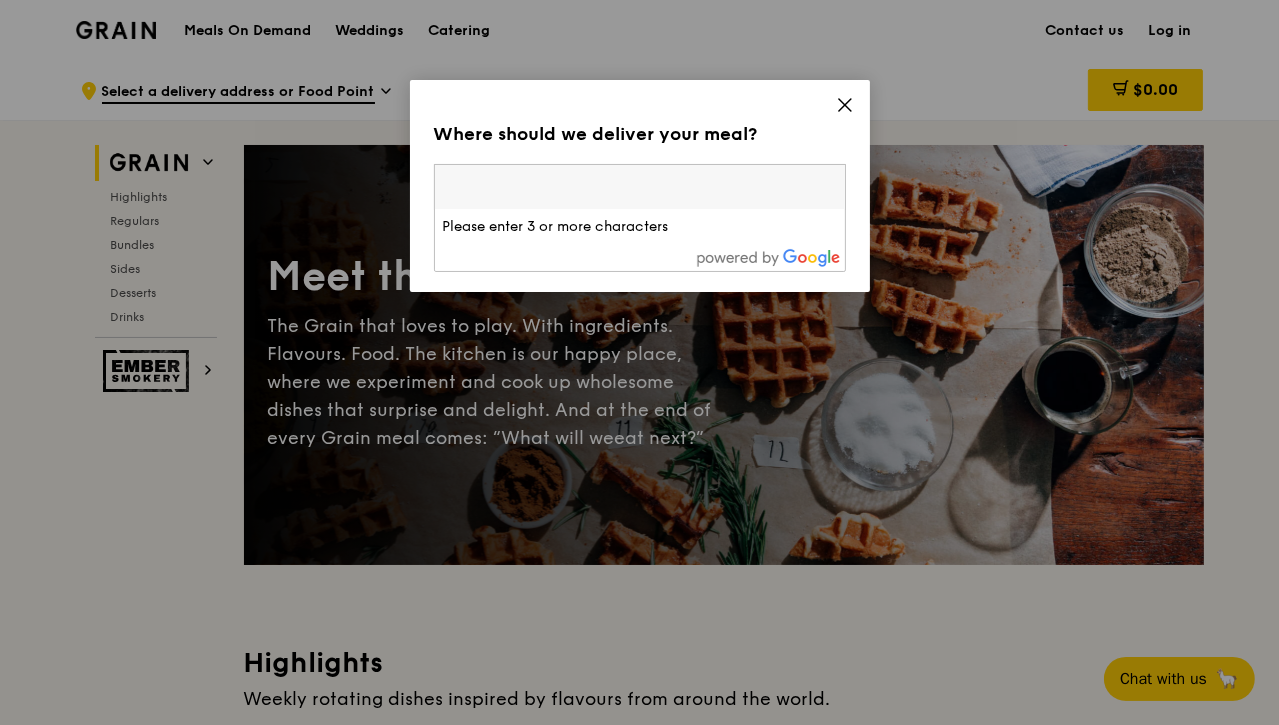 click 